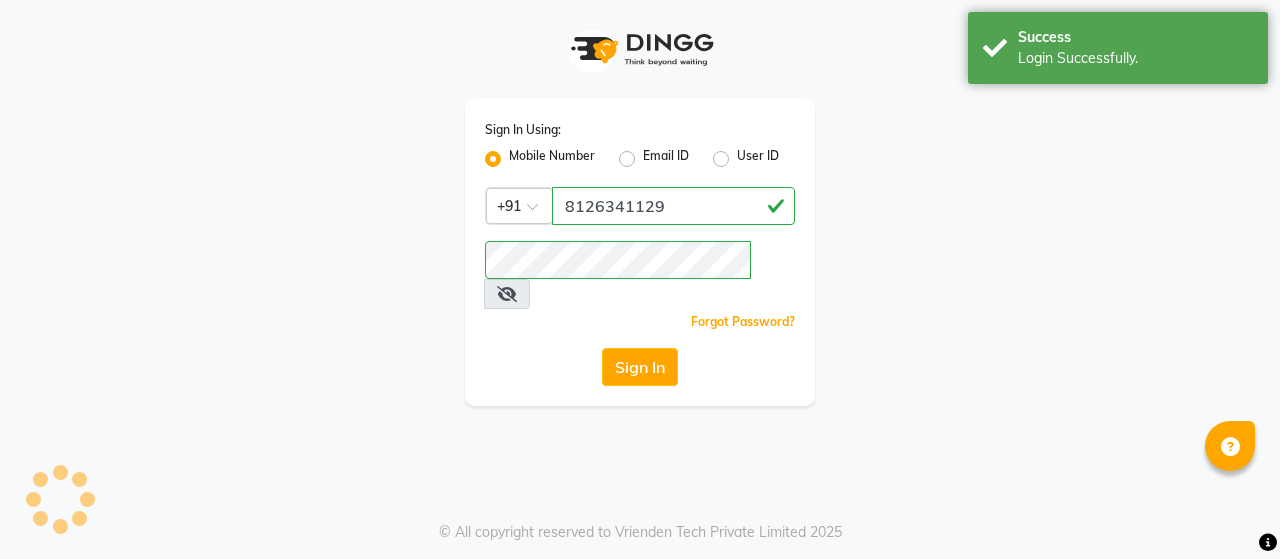 scroll, scrollTop: 0, scrollLeft: 0, axis: both 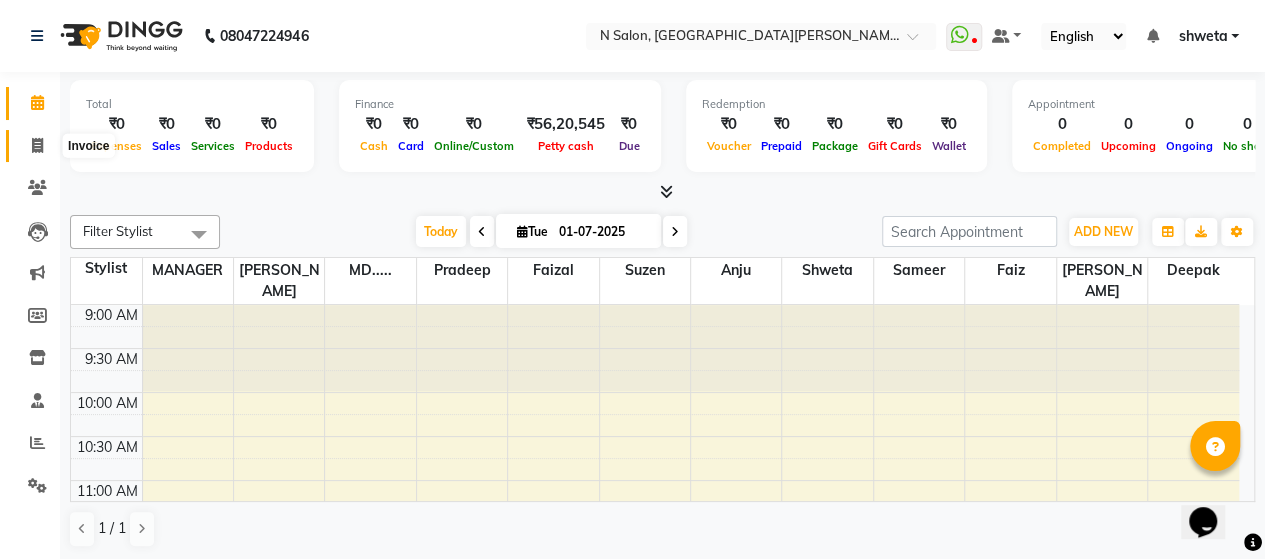 click 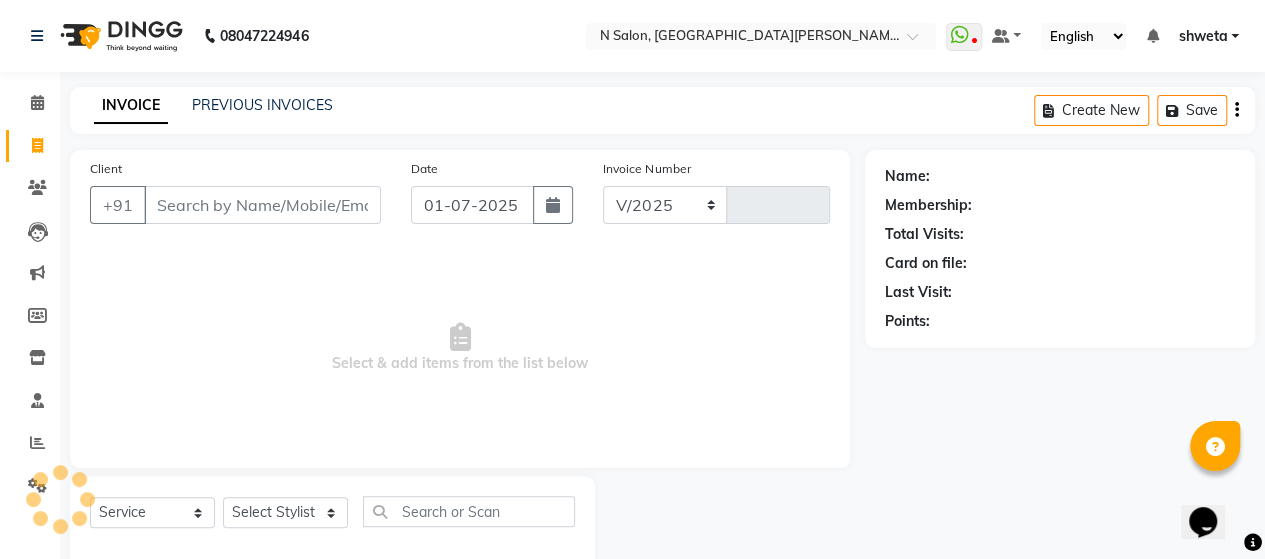 select on "3472" 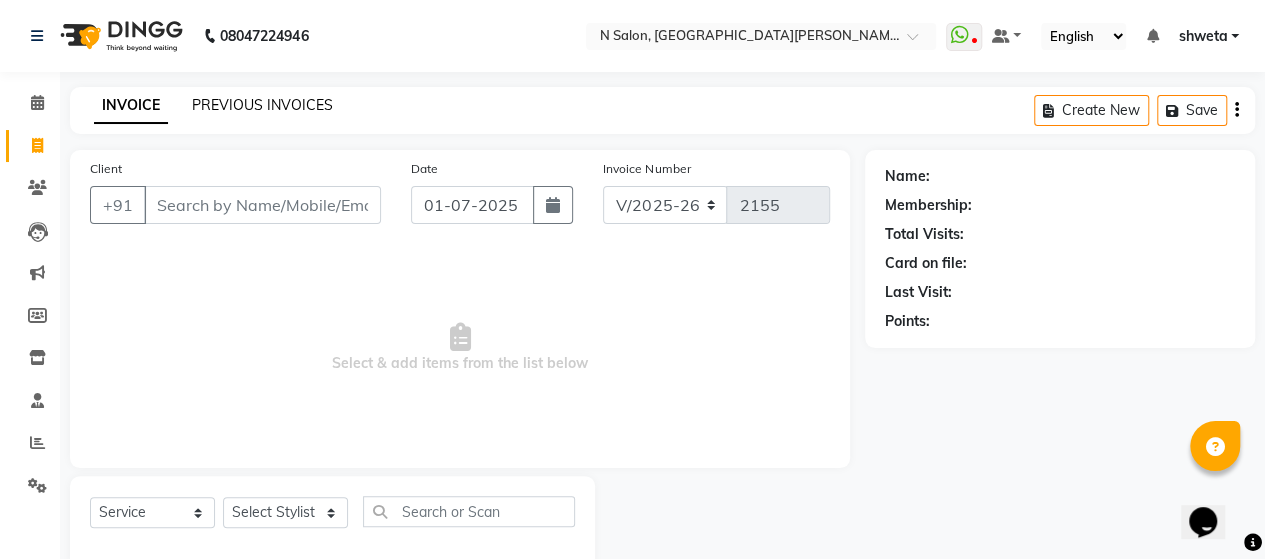 click on "PREVIOUS INVOICES" 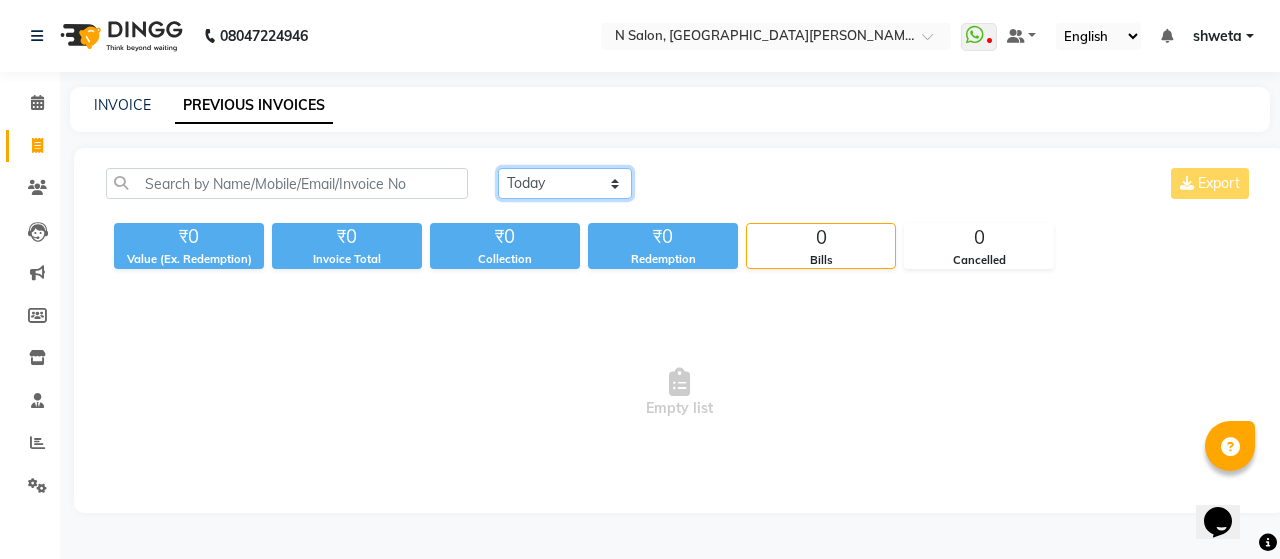 click on "[DATE] [DATE] Custom Range" 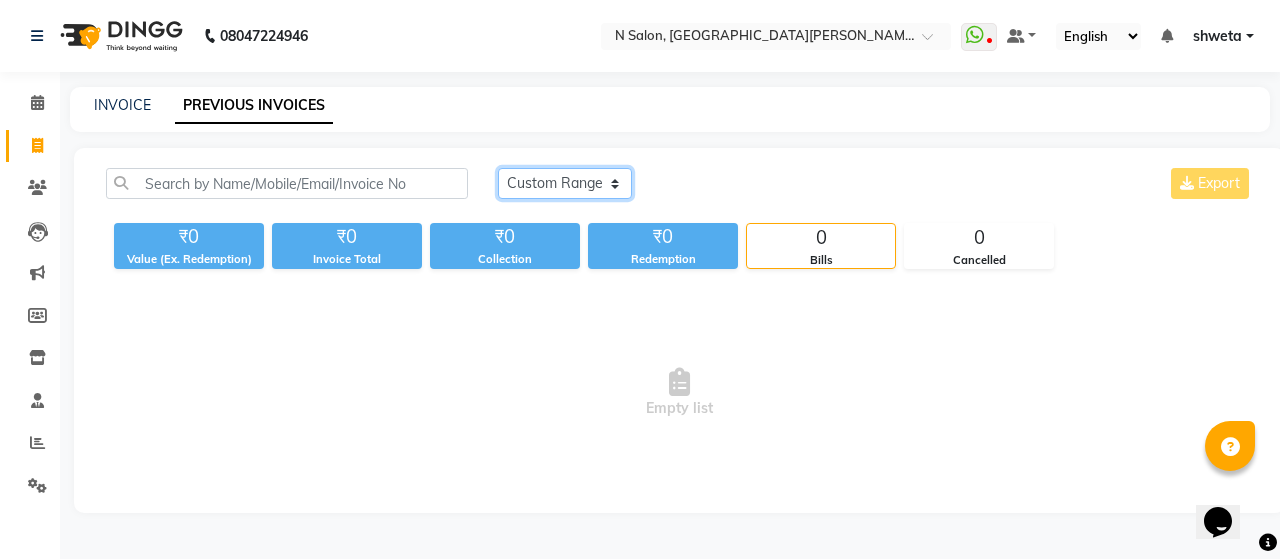 click on "[DATE] [DATE] Custom Range" 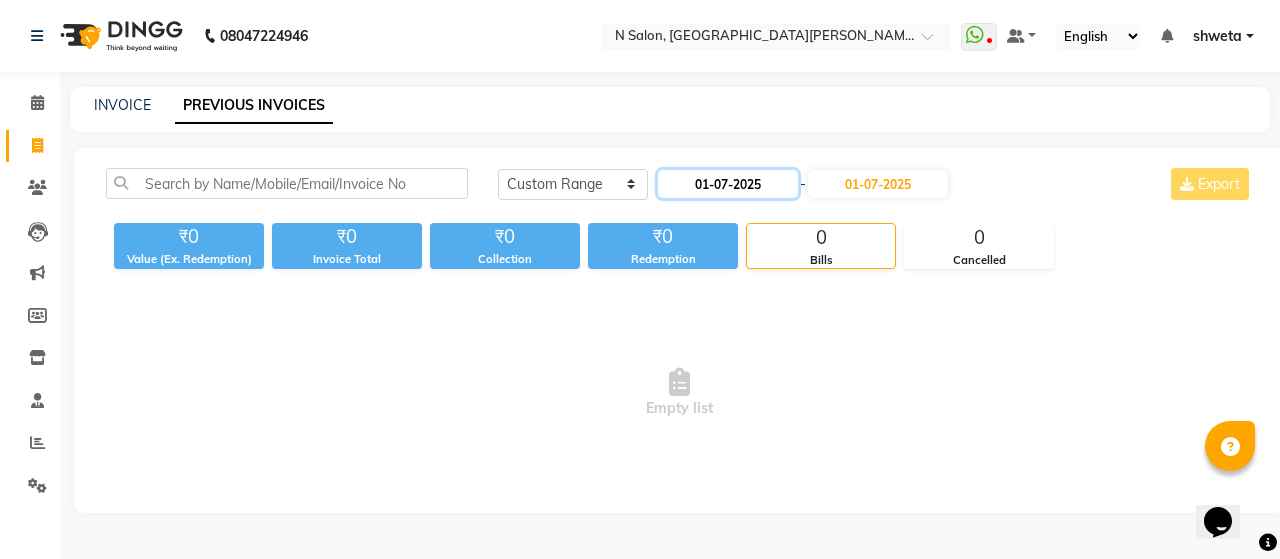 click on "01-07-2025" 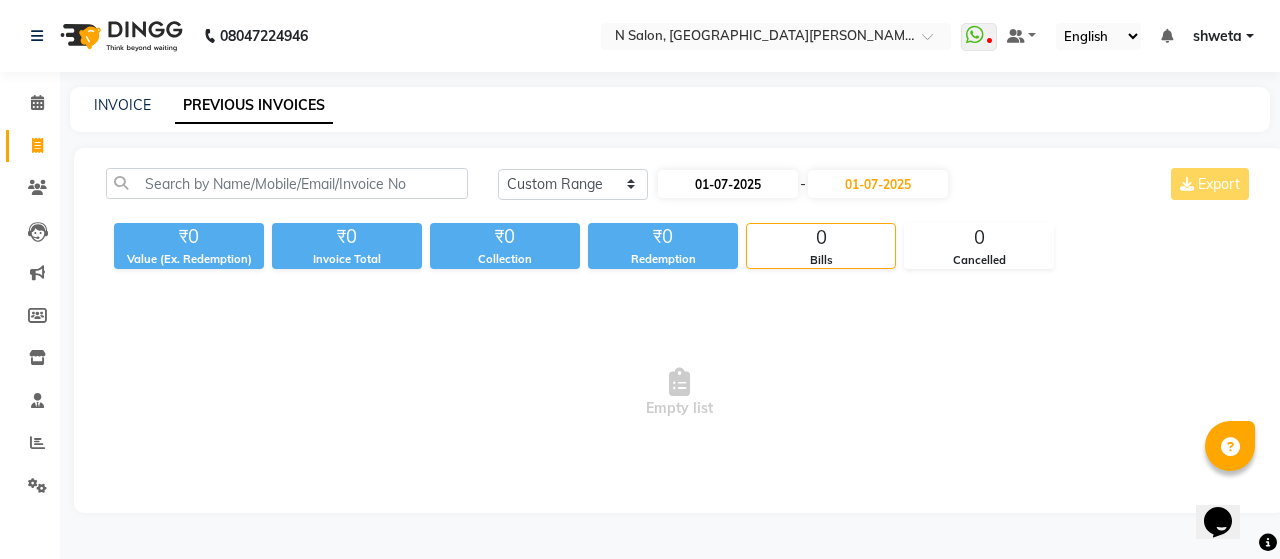 select on "7" 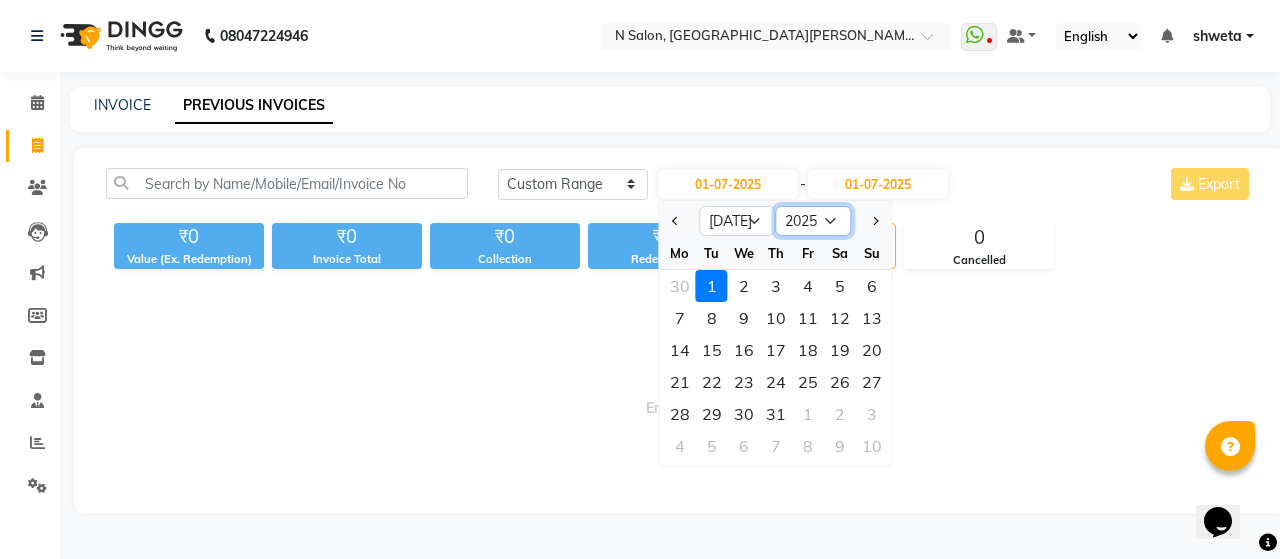 click on "2015 2016 2017 2018 2019 2020 2021 2022 2023 2024 2025 2026 2027 2028 2029 2030 2031 2032 2033 2034 2035" 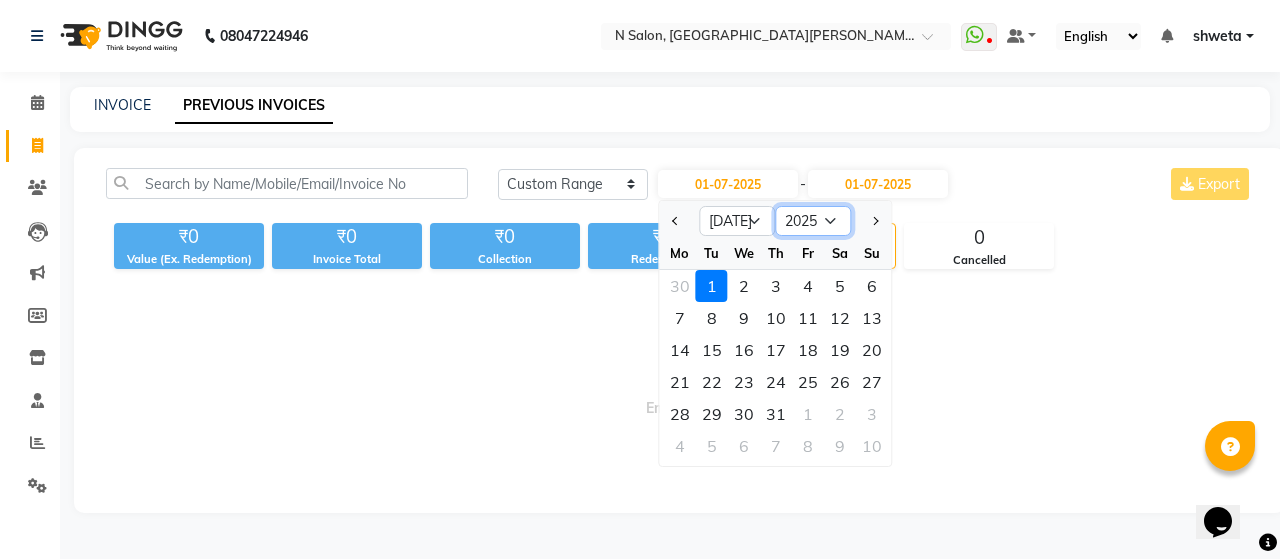 select on "2024" 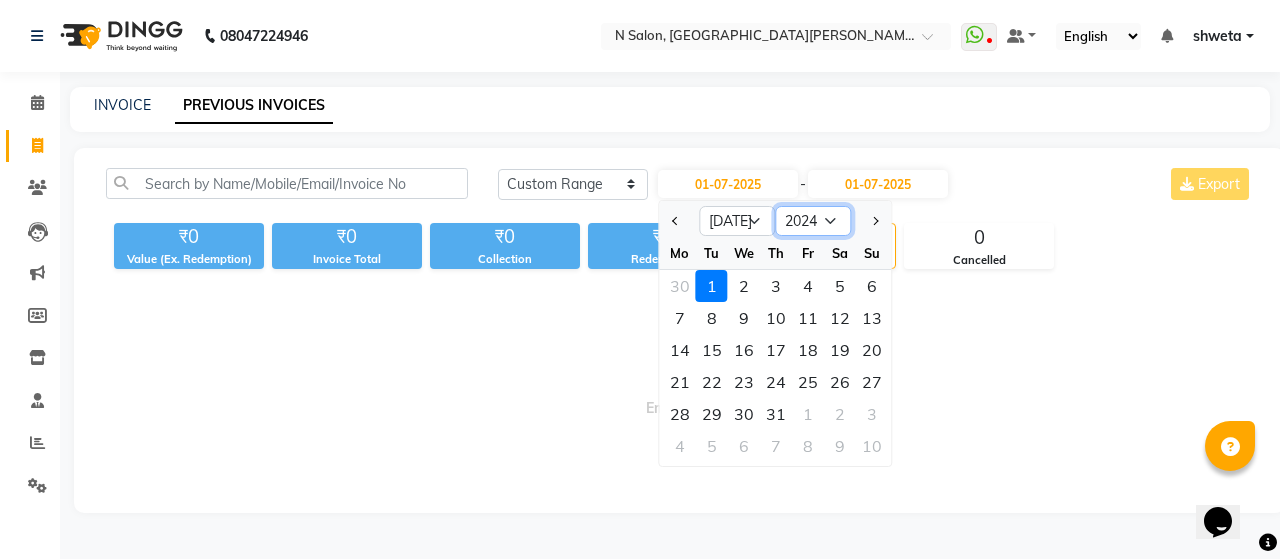 click on "2015 2016 2017 2018 2019 2020 2021 2022 2023 2024 2025 2026 2027 2028 2029 2030 2031 2032 2033 2034 2035" 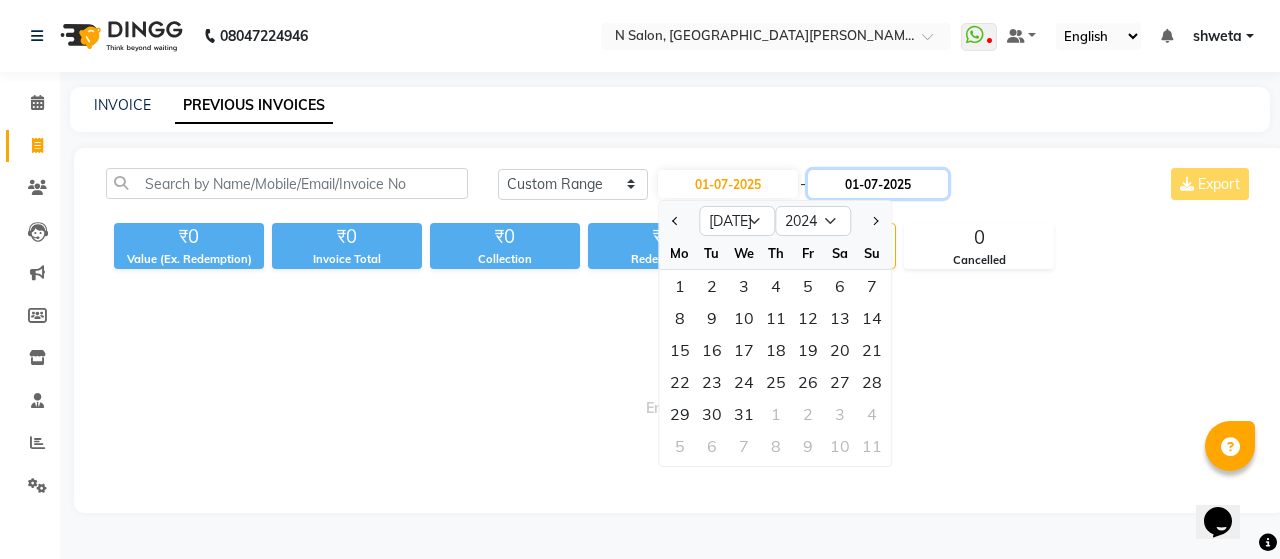 click on "01-07-2025" 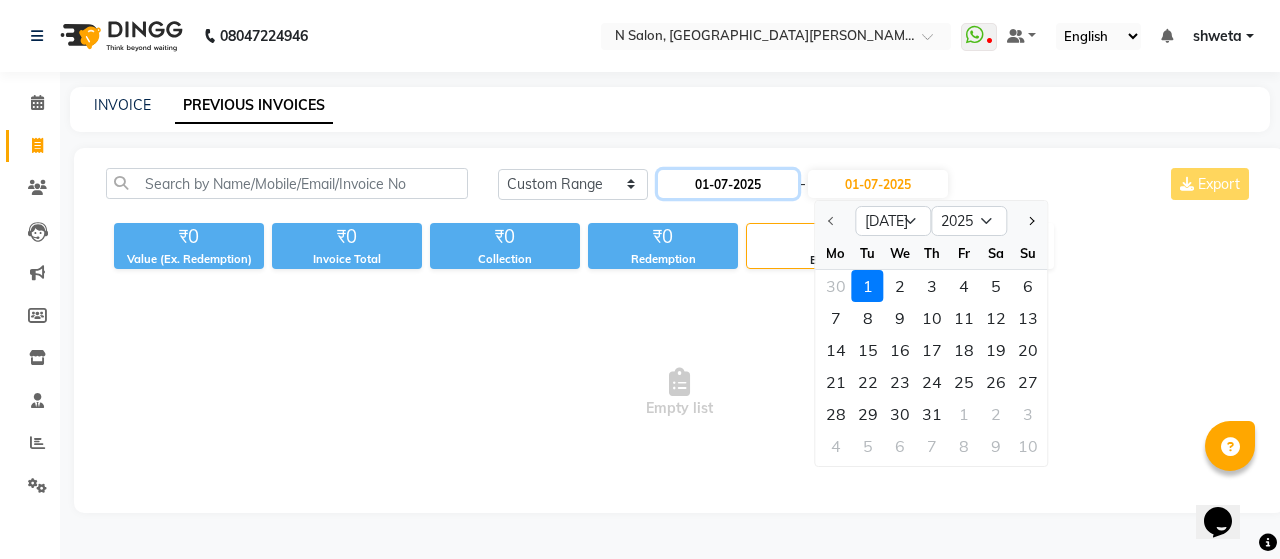 click on "01-07-2025" 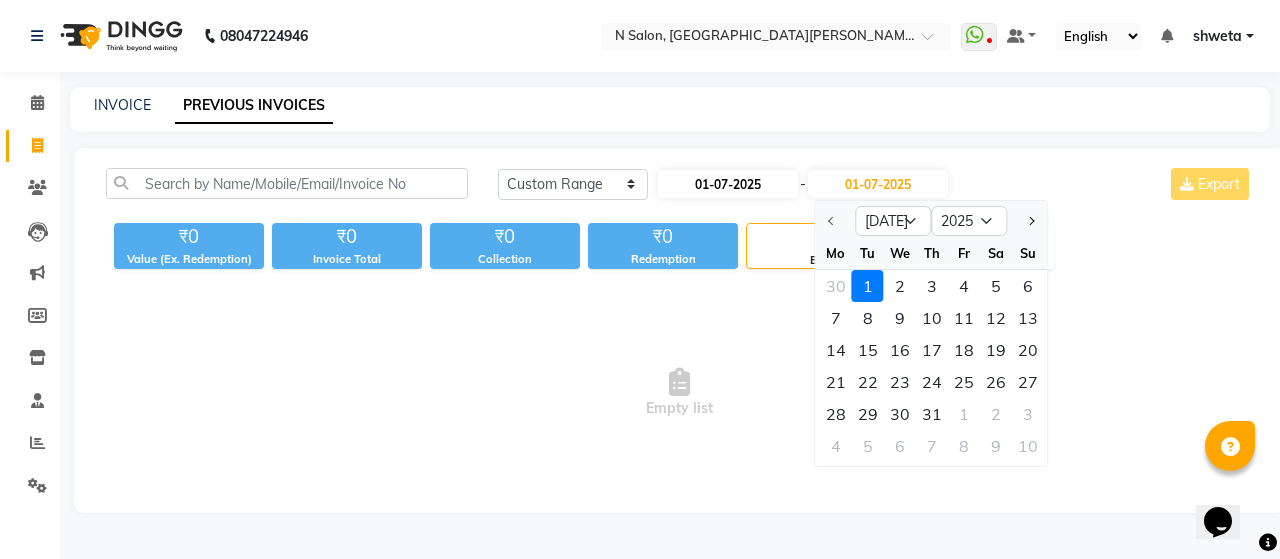 select on "7" 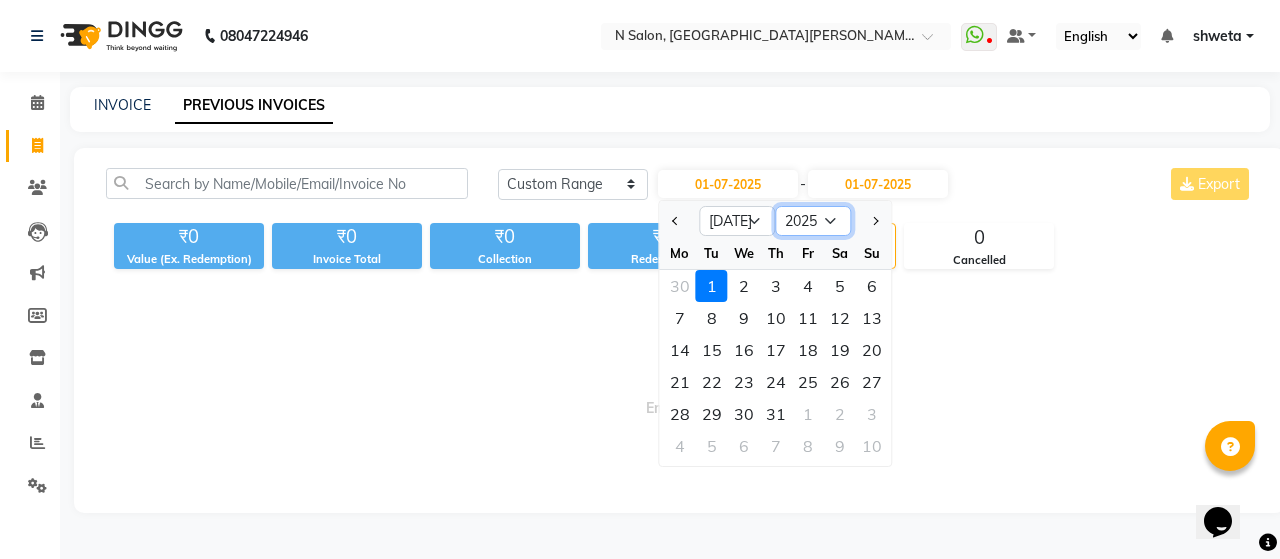 click on "2015 2016 2017 2018 2019 2020 2021 2022 2023 2024 2025 2026 2027 2028 2029 2030 2031 2032 2033 2034 2035" 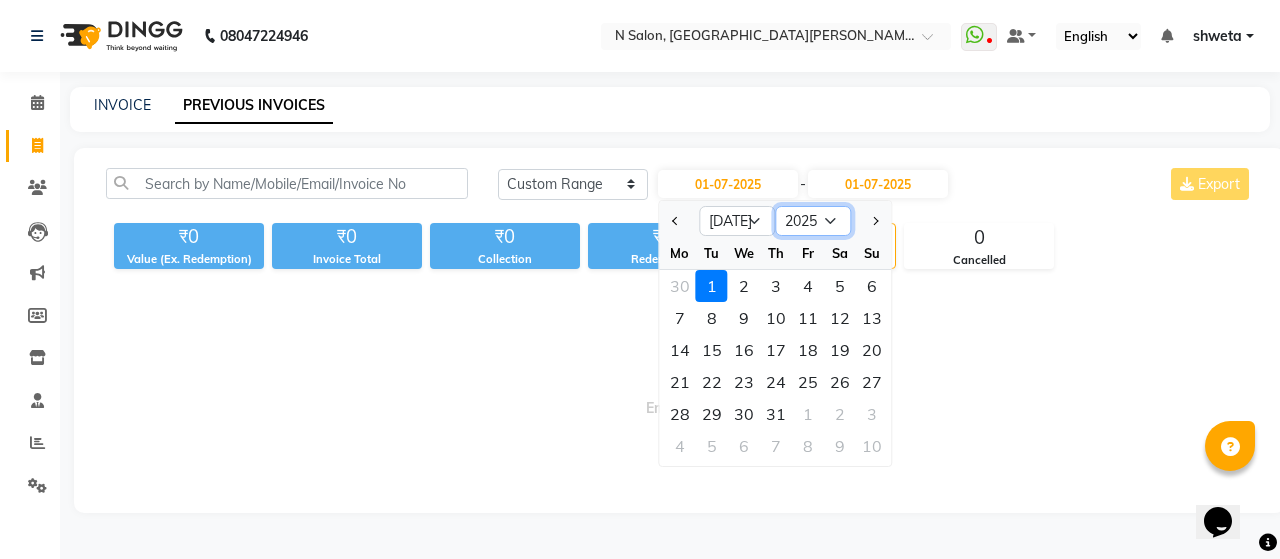 select on "2024" 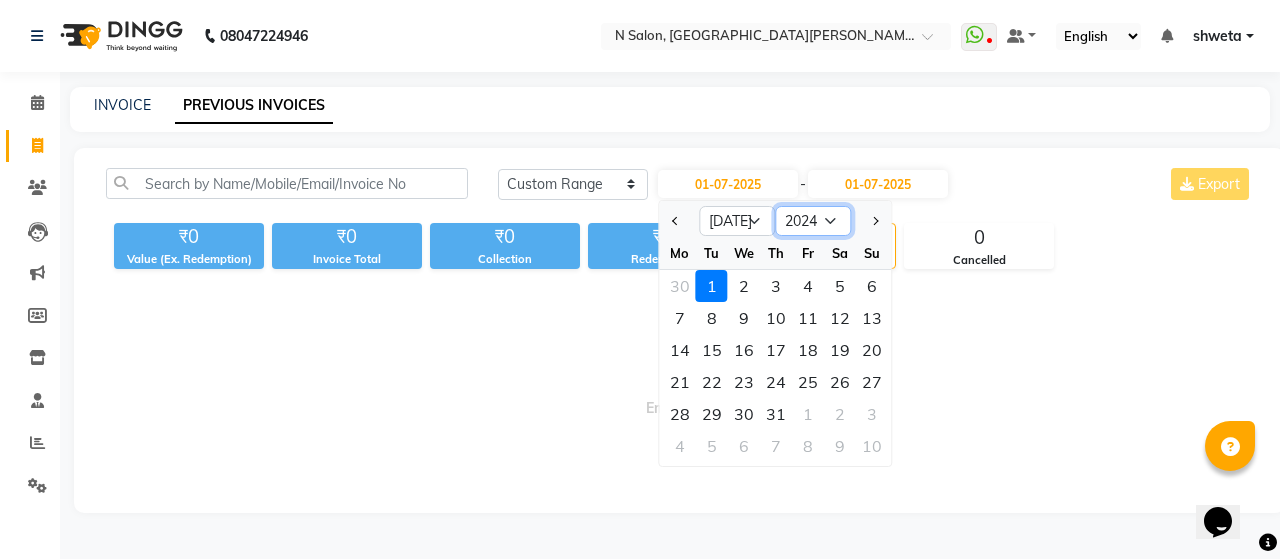 click on "2015 2016 2017 2018 2019 2020 2021 2022 2023 2024 2025 2026 2027 2028 2029 2030 2031 2032 2033 2034 2035" 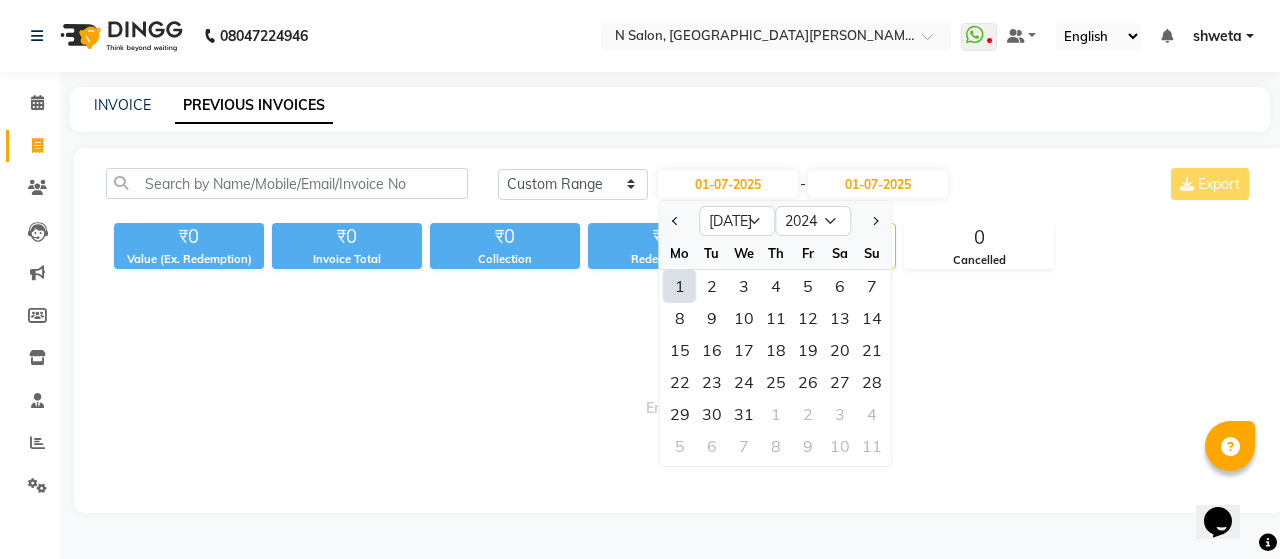 click on "1" 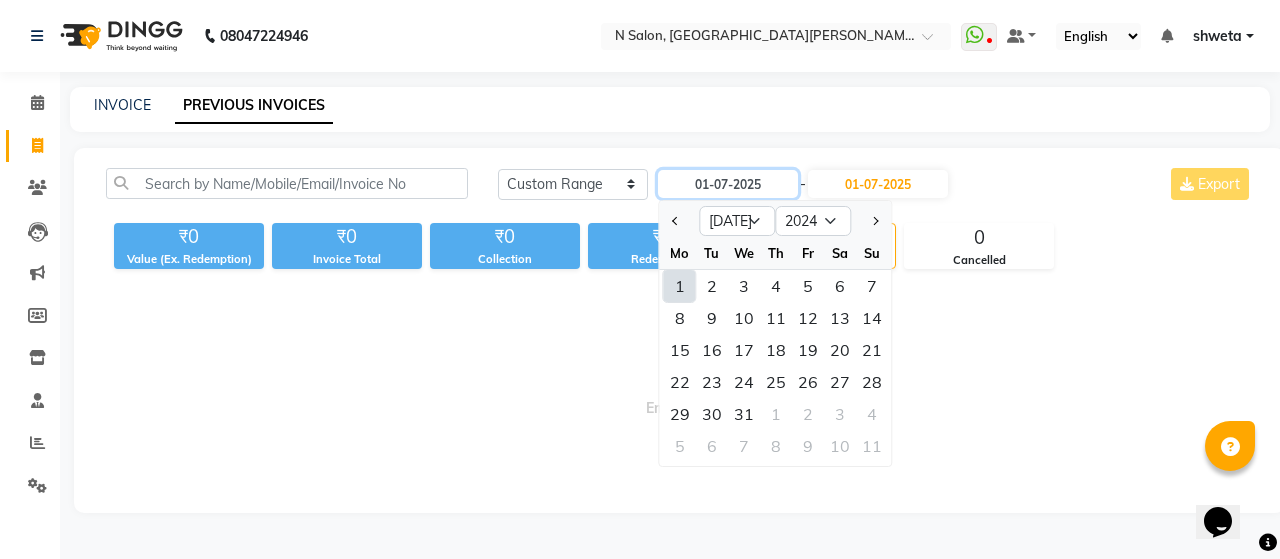 type on "[DATE]" 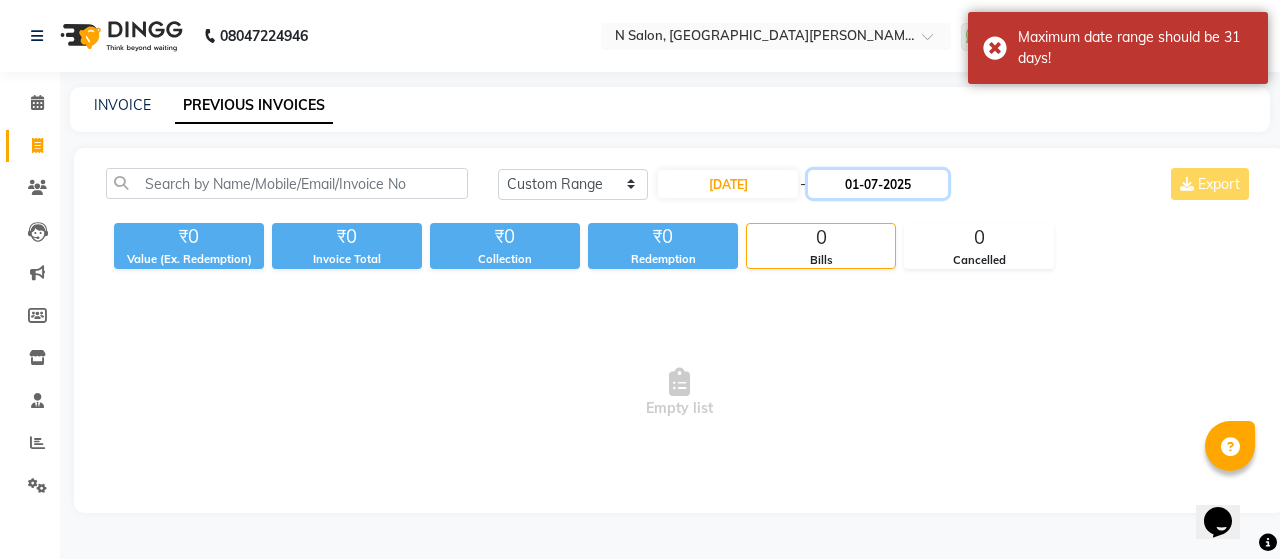 click on "01-07-2025" 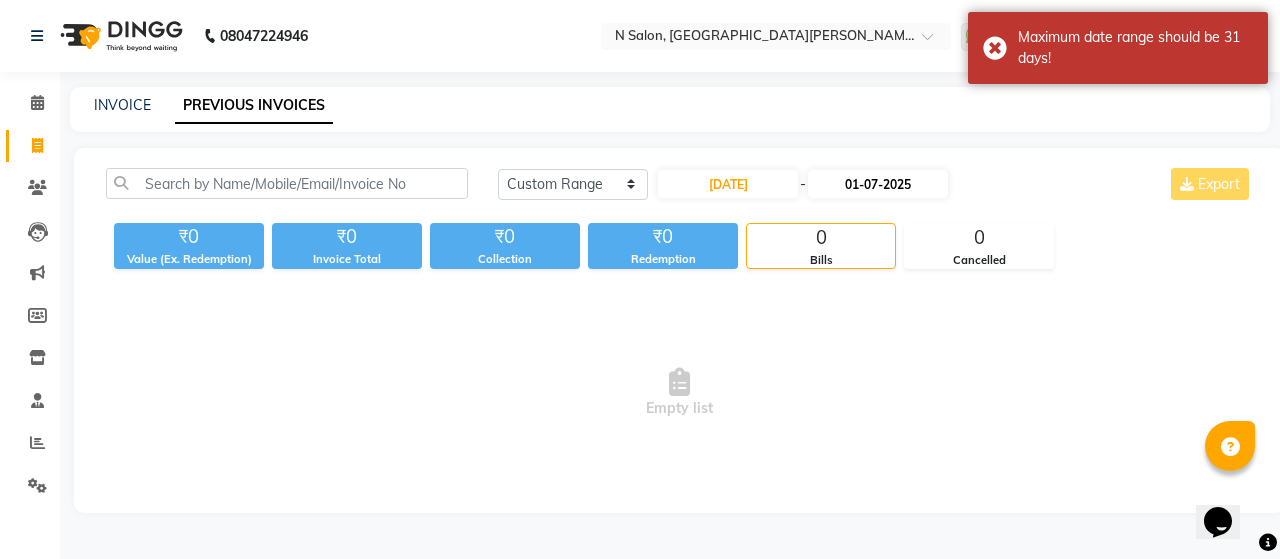 select on "7" 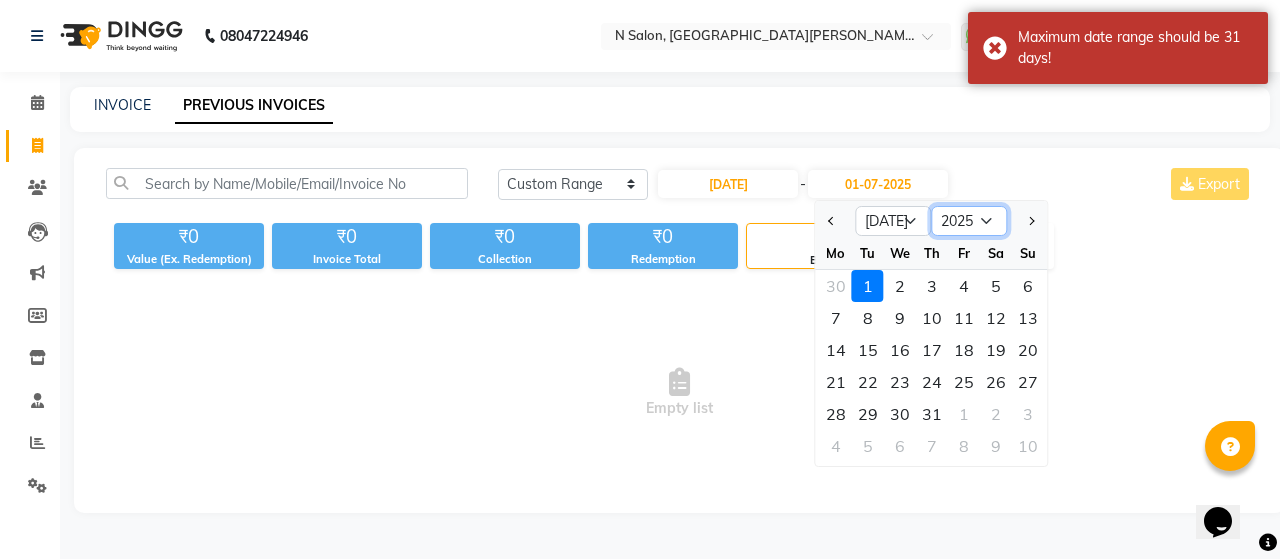 click on "2024 2025 2026 2027 2028 2029 2030 2031 2032 2033 2034 2035" 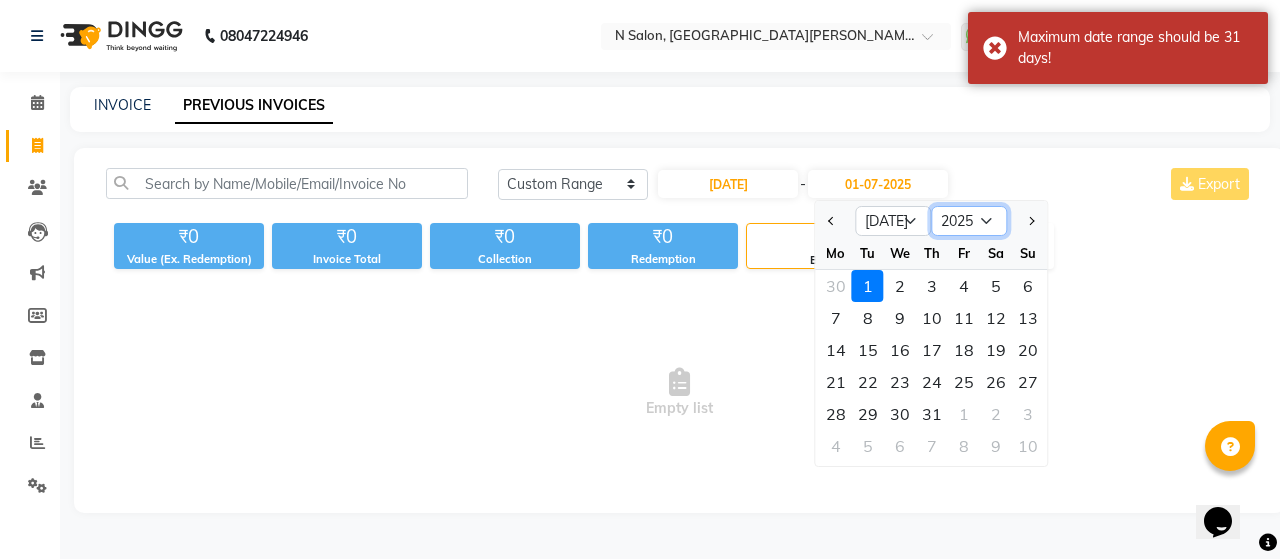 select on "2024" 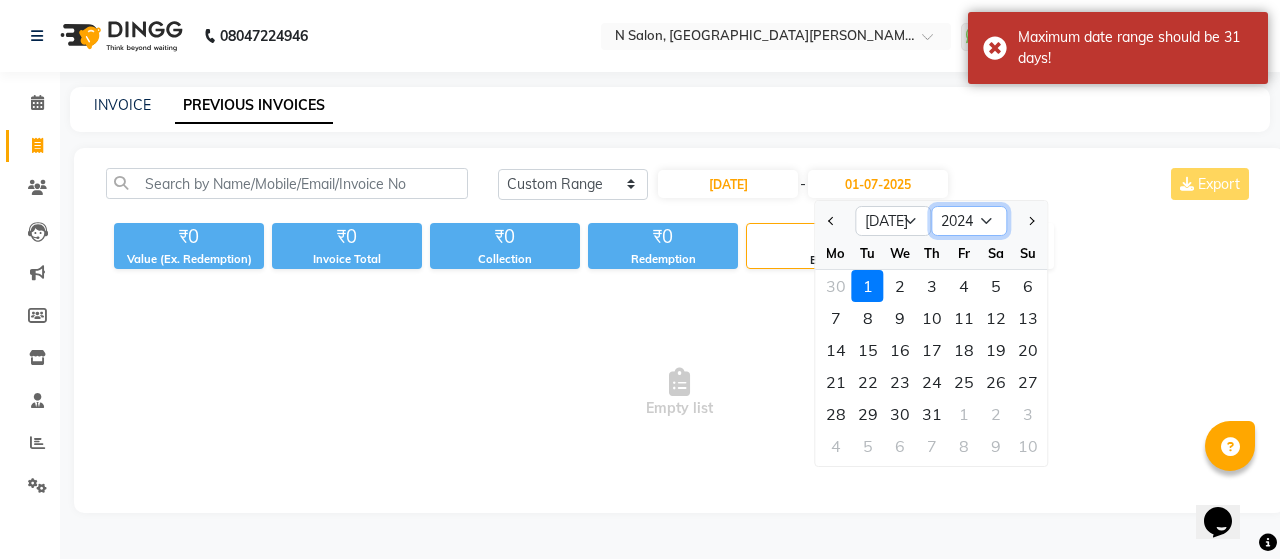 click on "2024 2025 2026 2027 2028 2029 2030 2031 2032 2033 2034 2035" 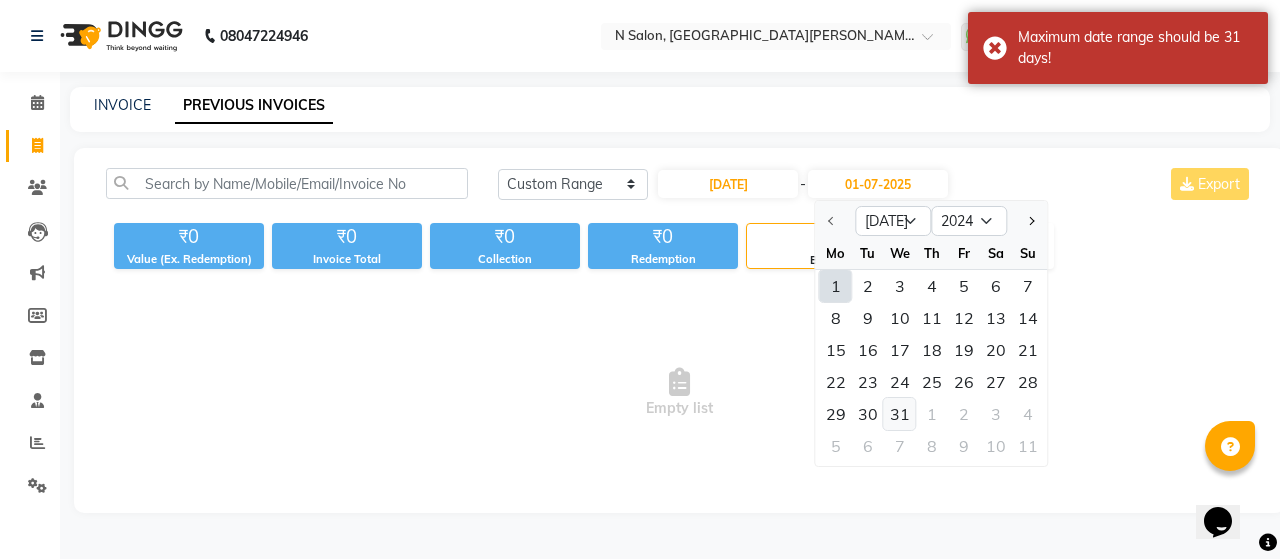 click on "31" 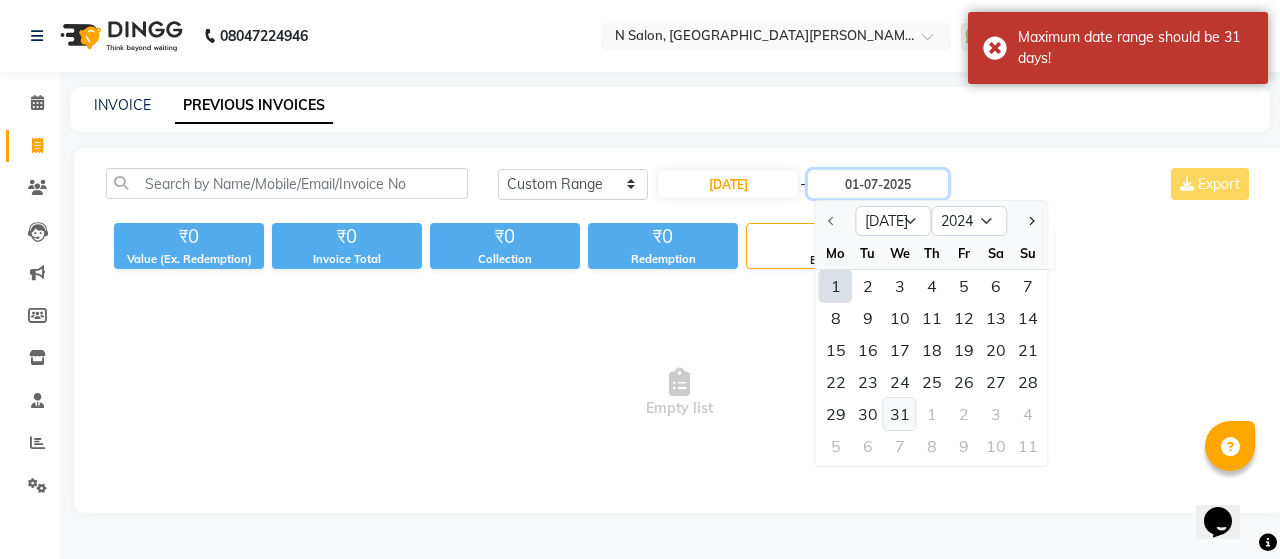 type on "[DATE]" 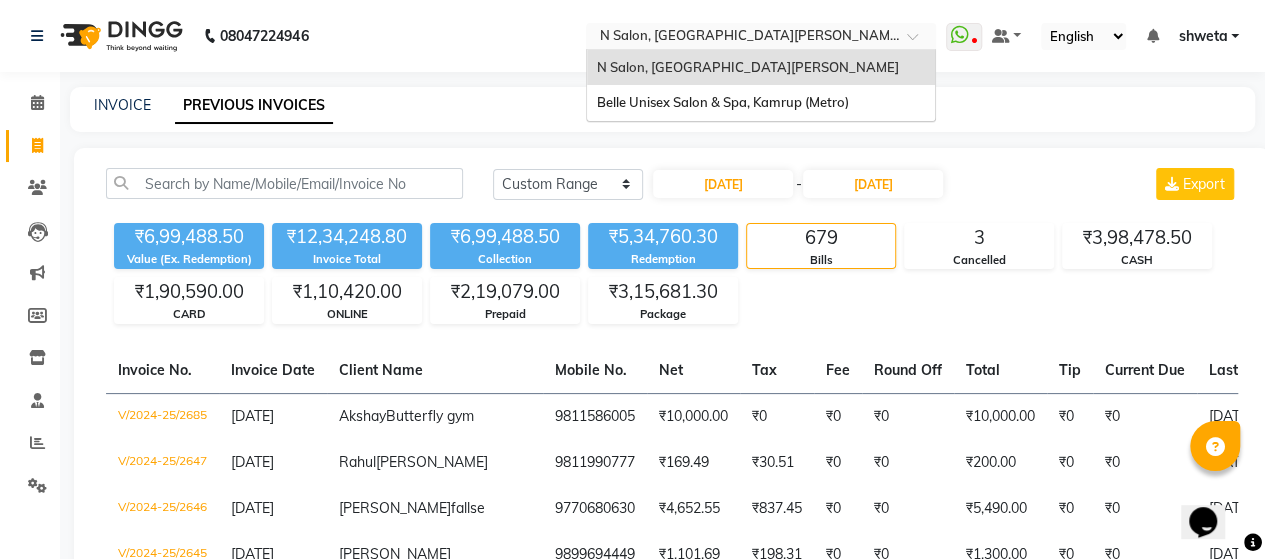 click at bounding box center (741, 38) 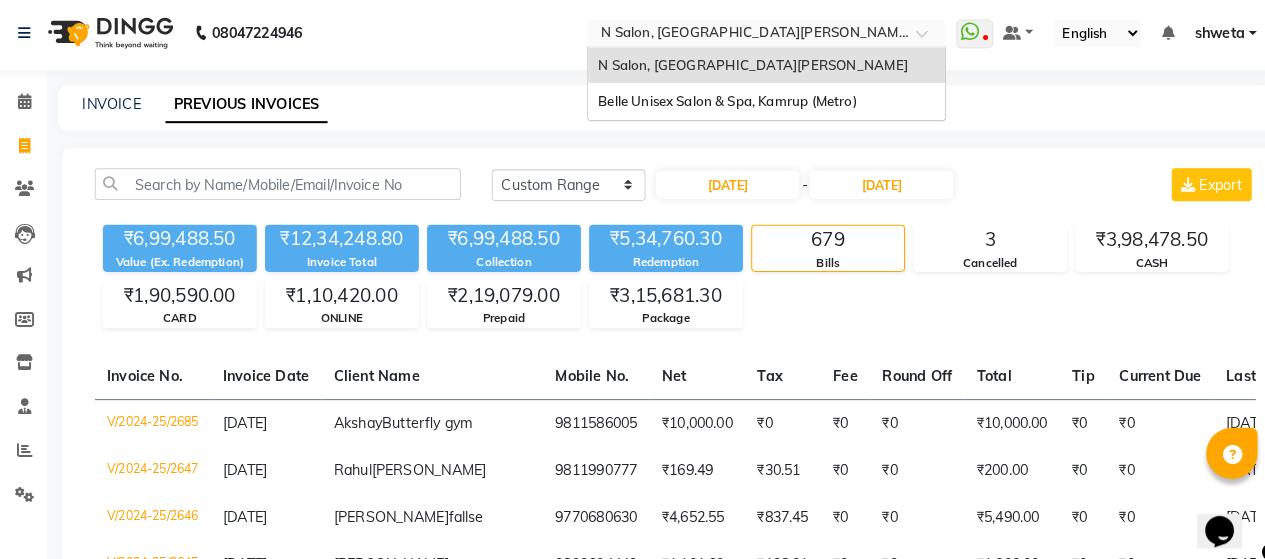 scroll, scrollTop: 2, scrollLeft: 0, axis: vertical 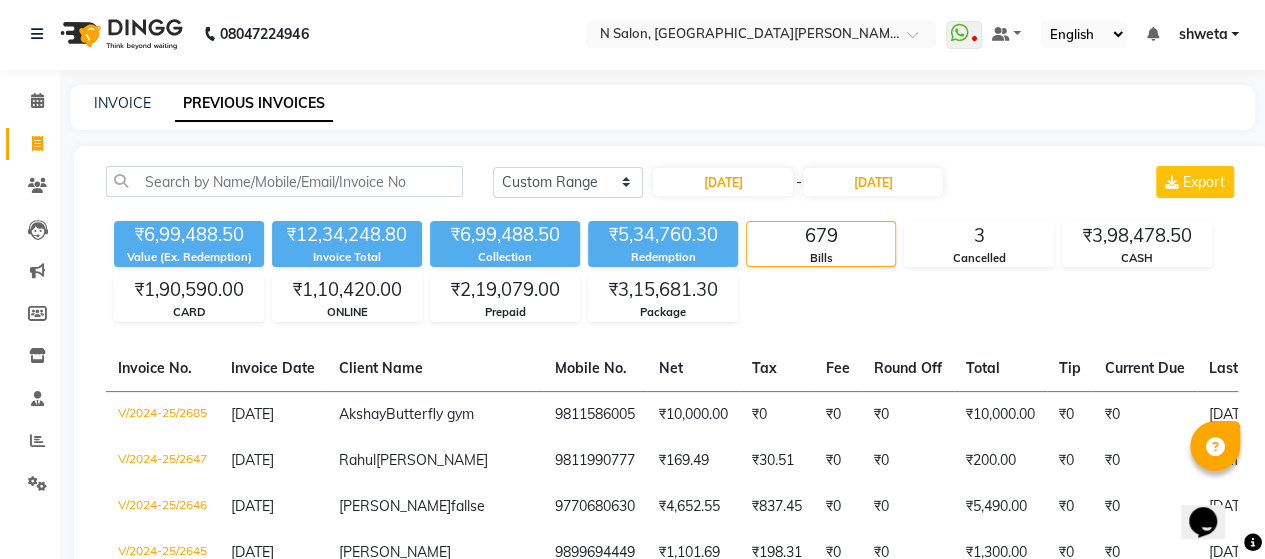 click on "shweta" at bounding box center [1202, 34] 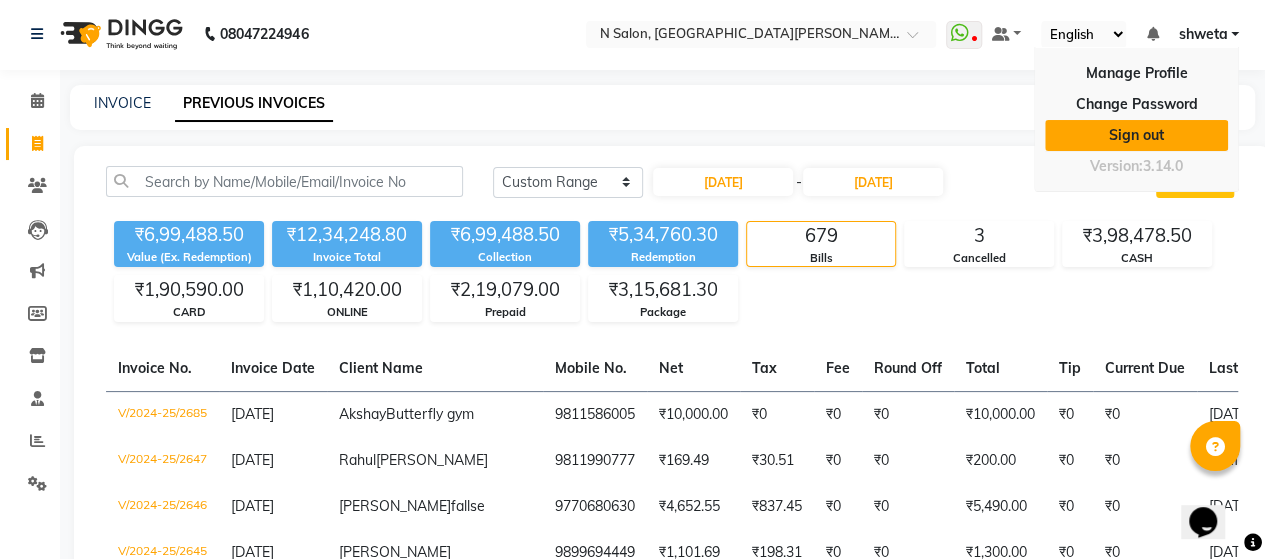 click on "Sign out" at bounding box center [1136, 135] 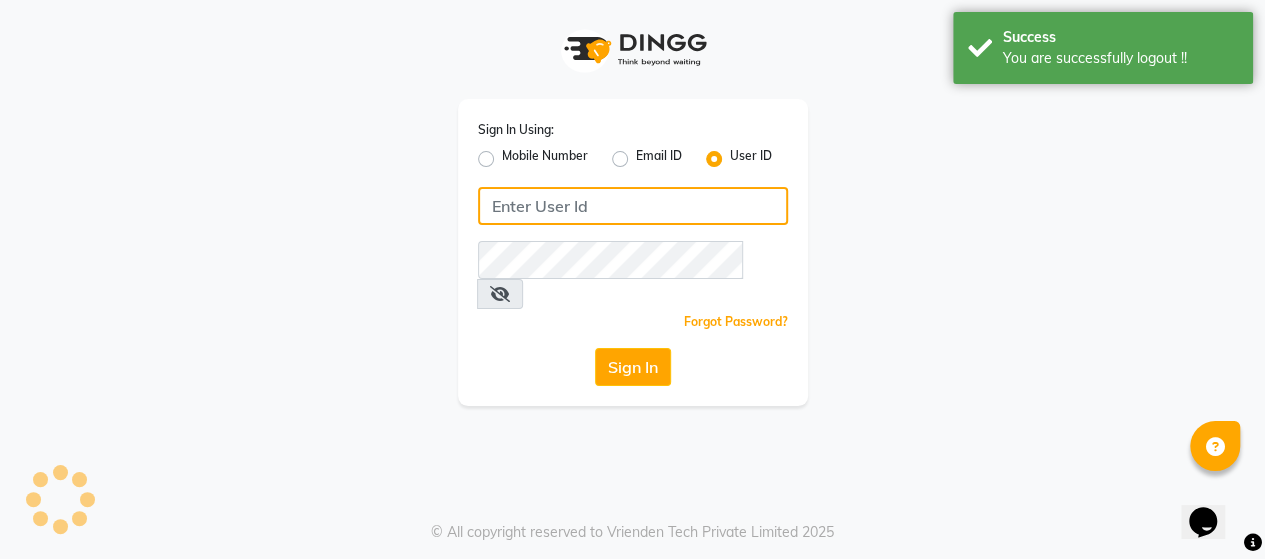type on "9696966163" 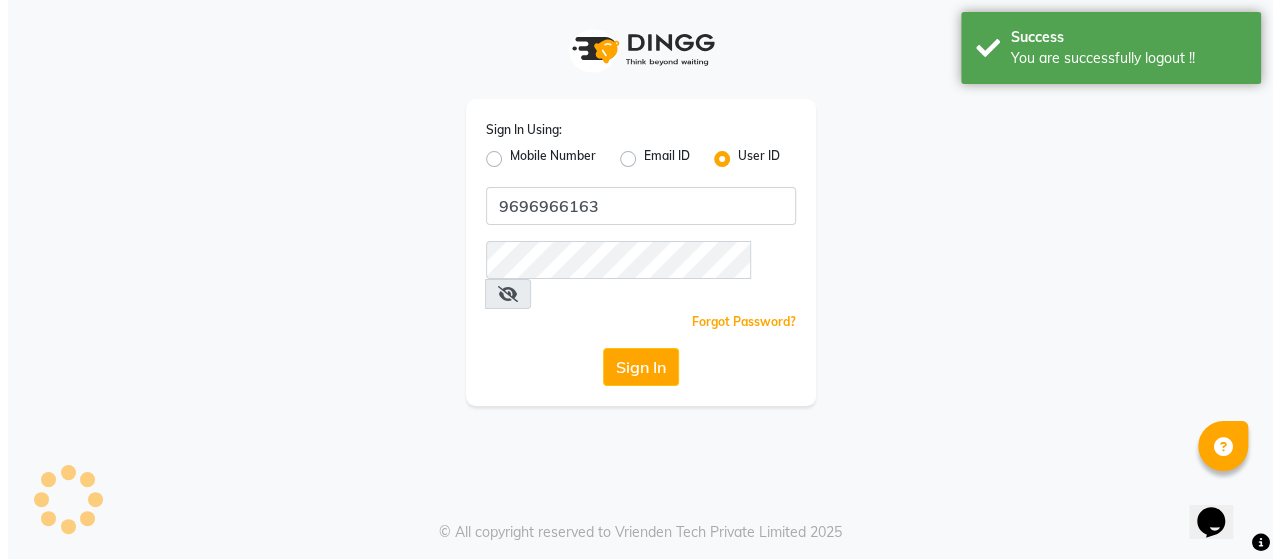 scroll, scrollTop: 0, scrollLeft: 0, axis: both 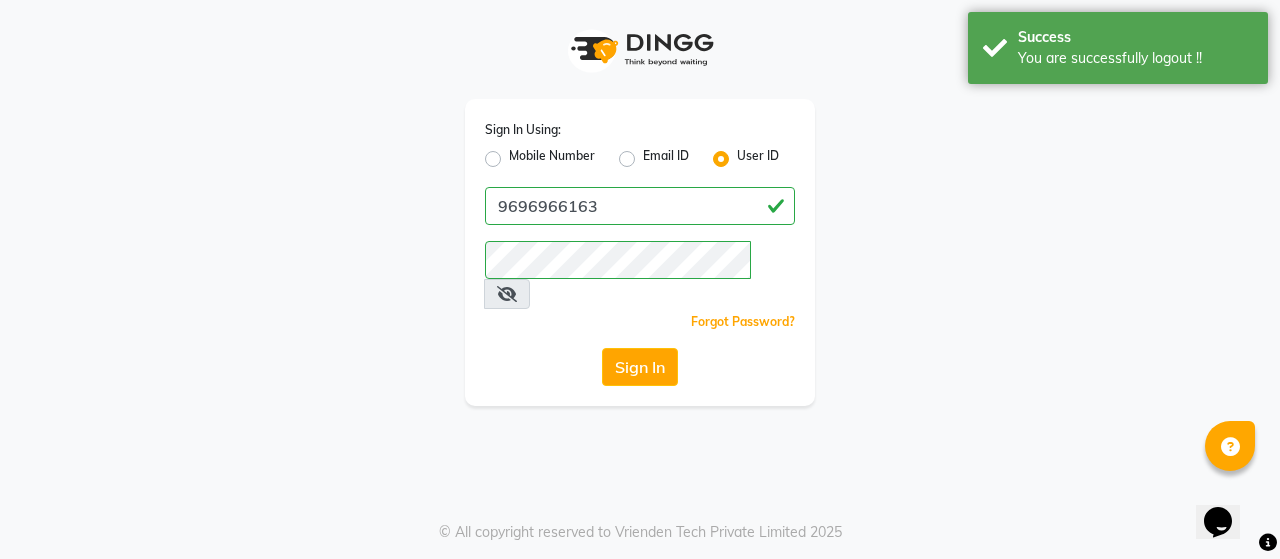 click on "Mobile Number" 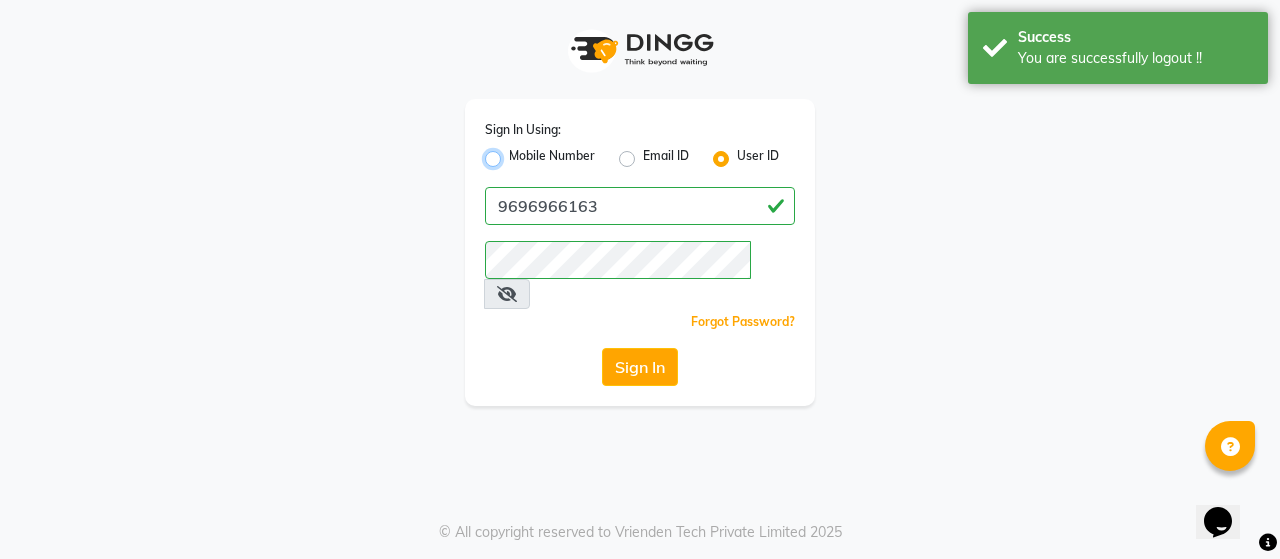 click on "Mobile Number" at bounding box center (515, 153) 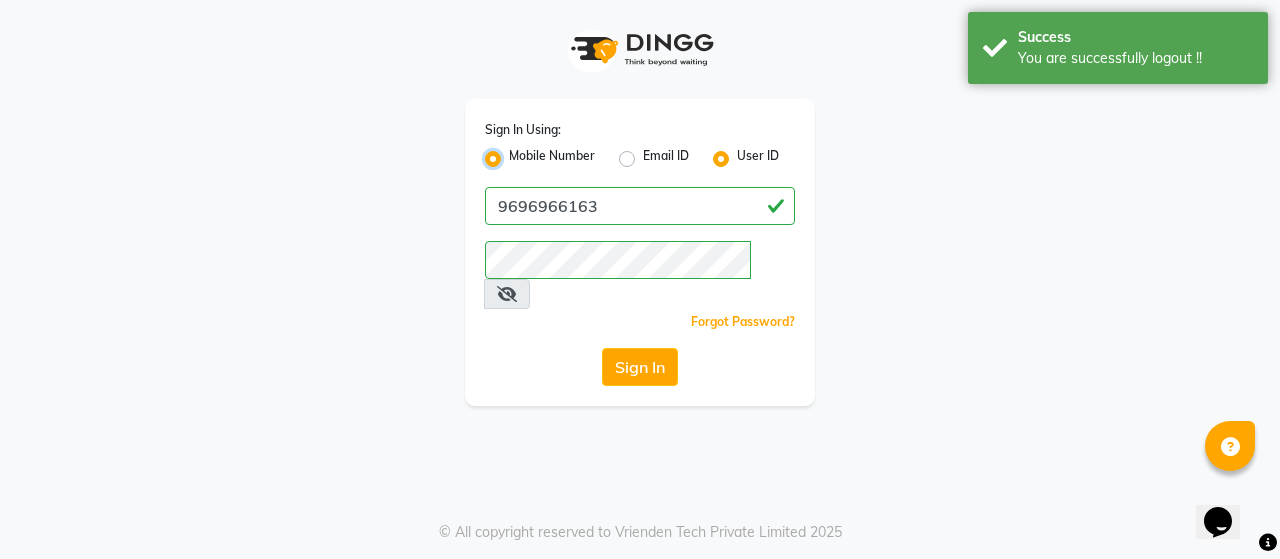 radio on "false" 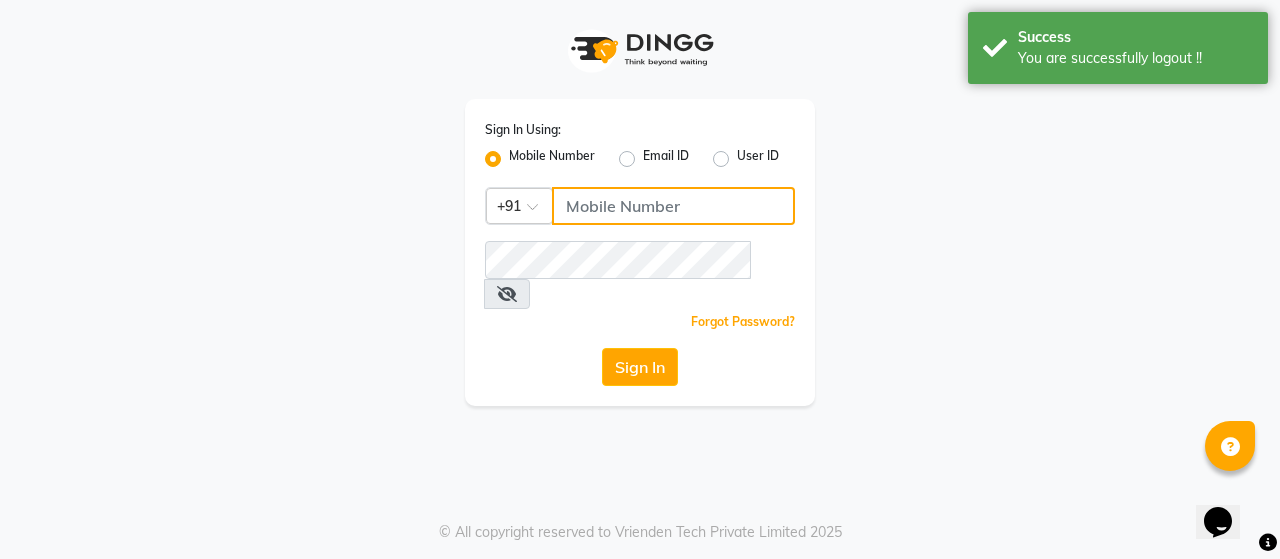 click 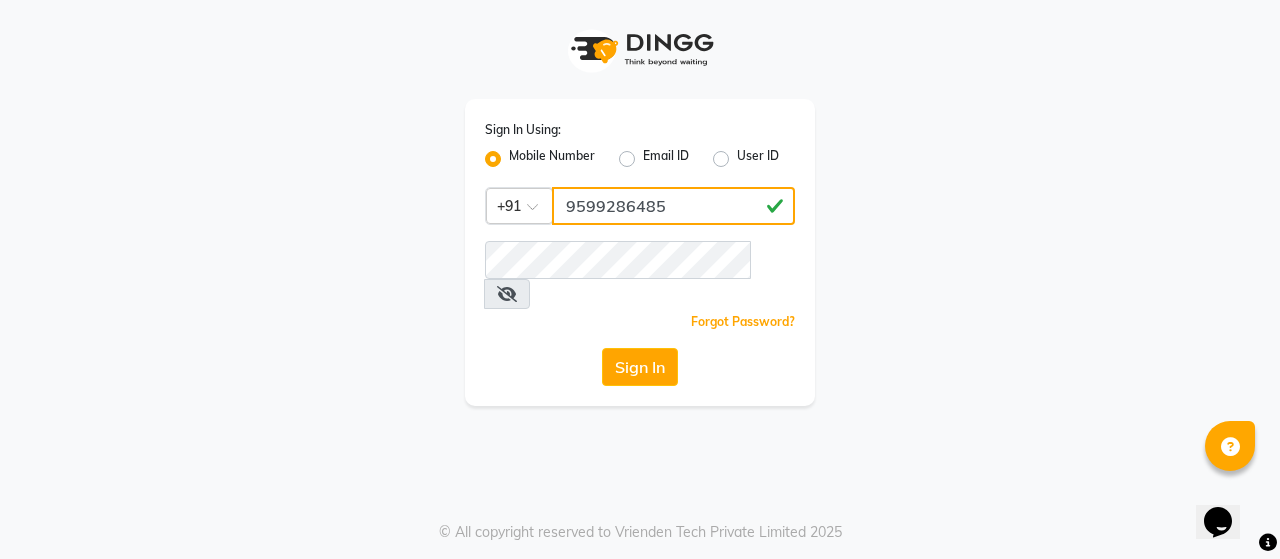 type on "9599286485" 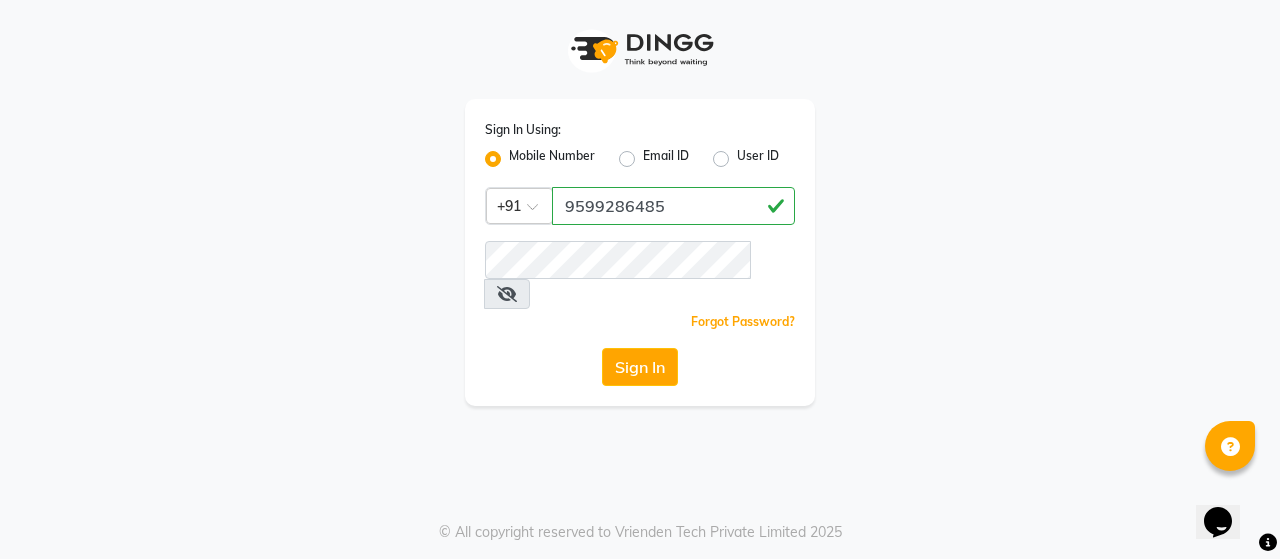 click on "Forgot Password?" 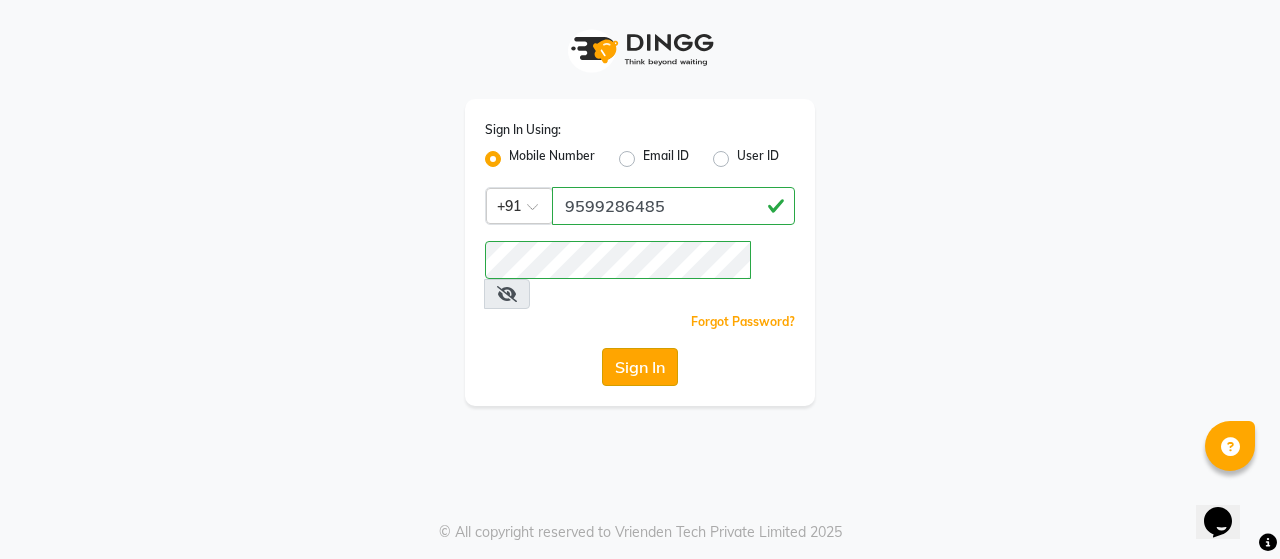 click on "Sign In" 